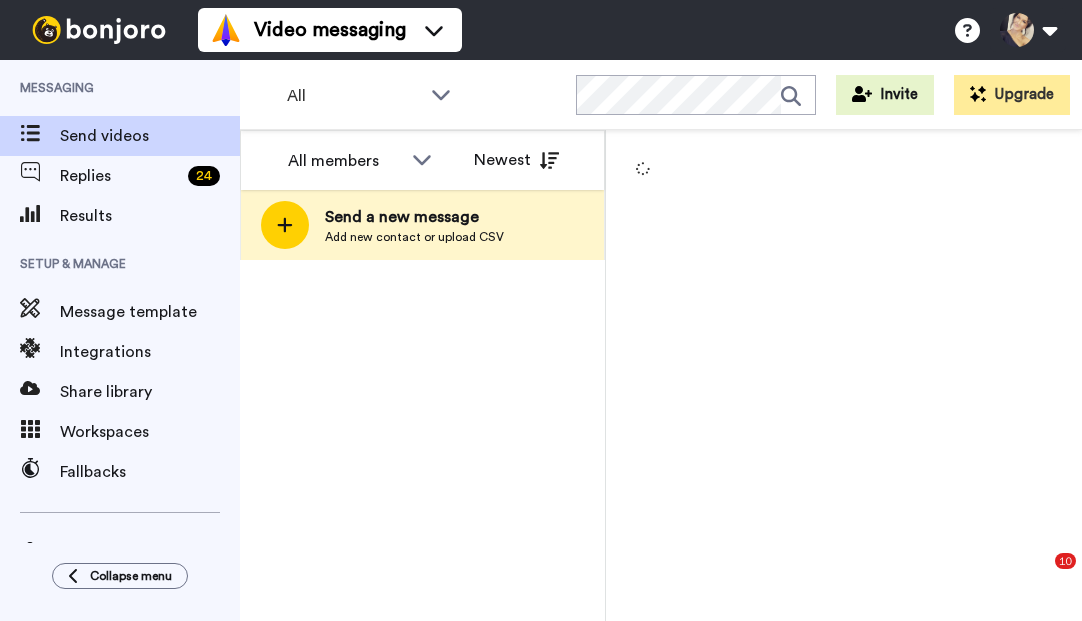scroll, scrollTop: 0, scrollLeft: 0, axis: both 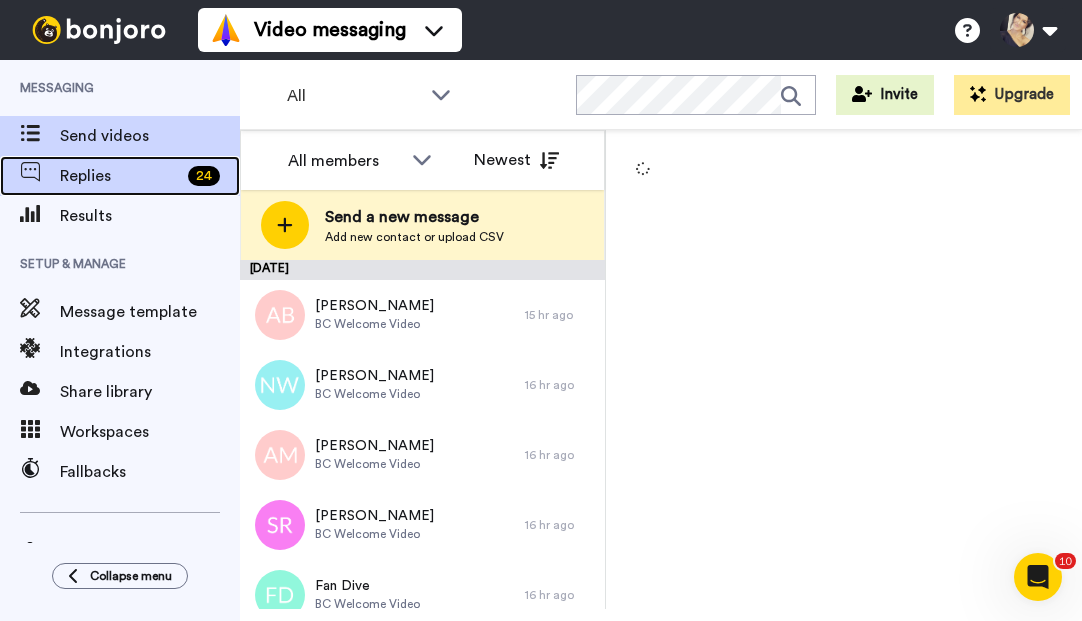 click on "Replies" at bounding box center (120, 176) 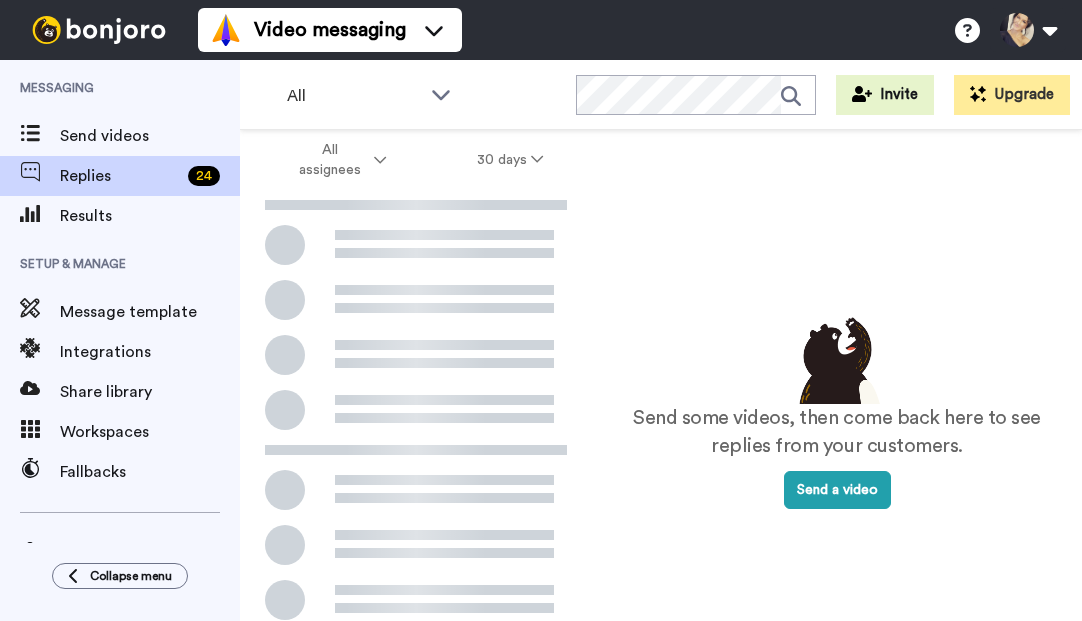 scroll, scrollTop: 0, scrollLeft: 0, axis: both 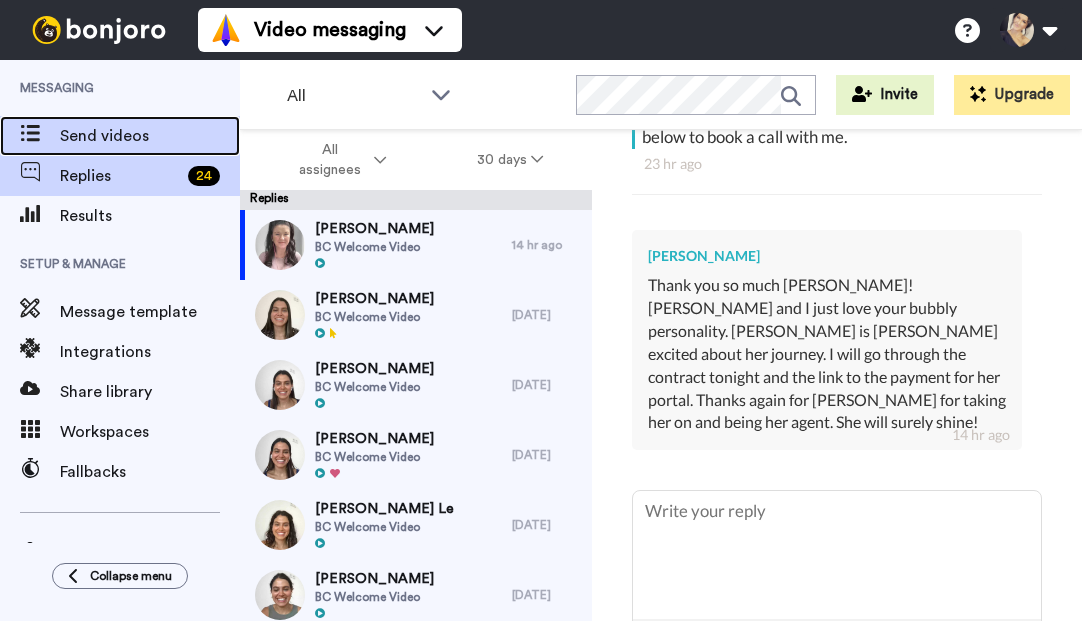 click on "Send videos" at bounding box center (150, 136) 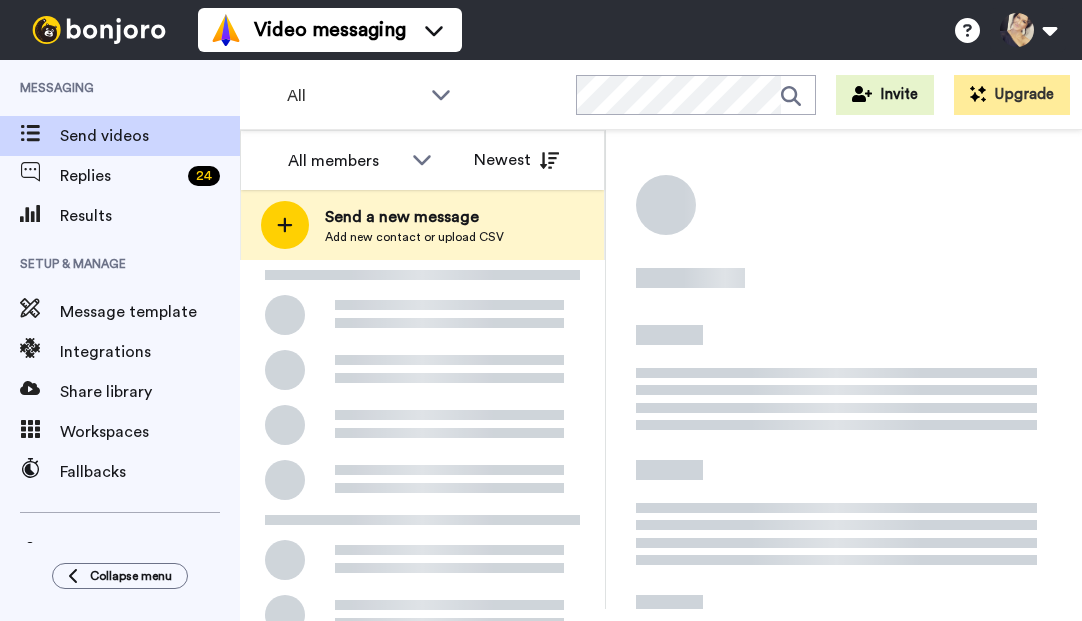 scroll, scrollTop: 0, scrollLeft: 0, axis: both 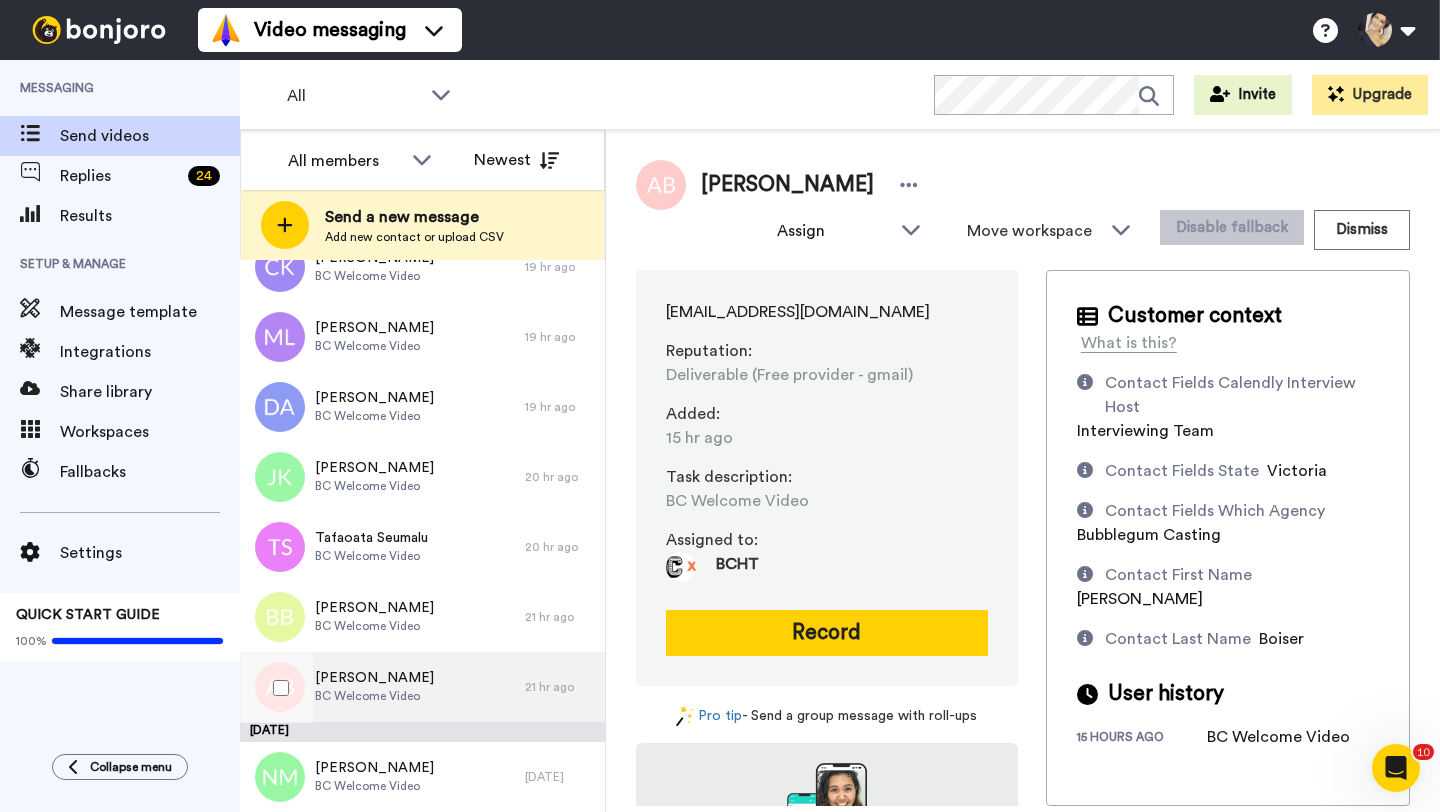 click on "BC Welcome Video" at bounding box center (374, 696) 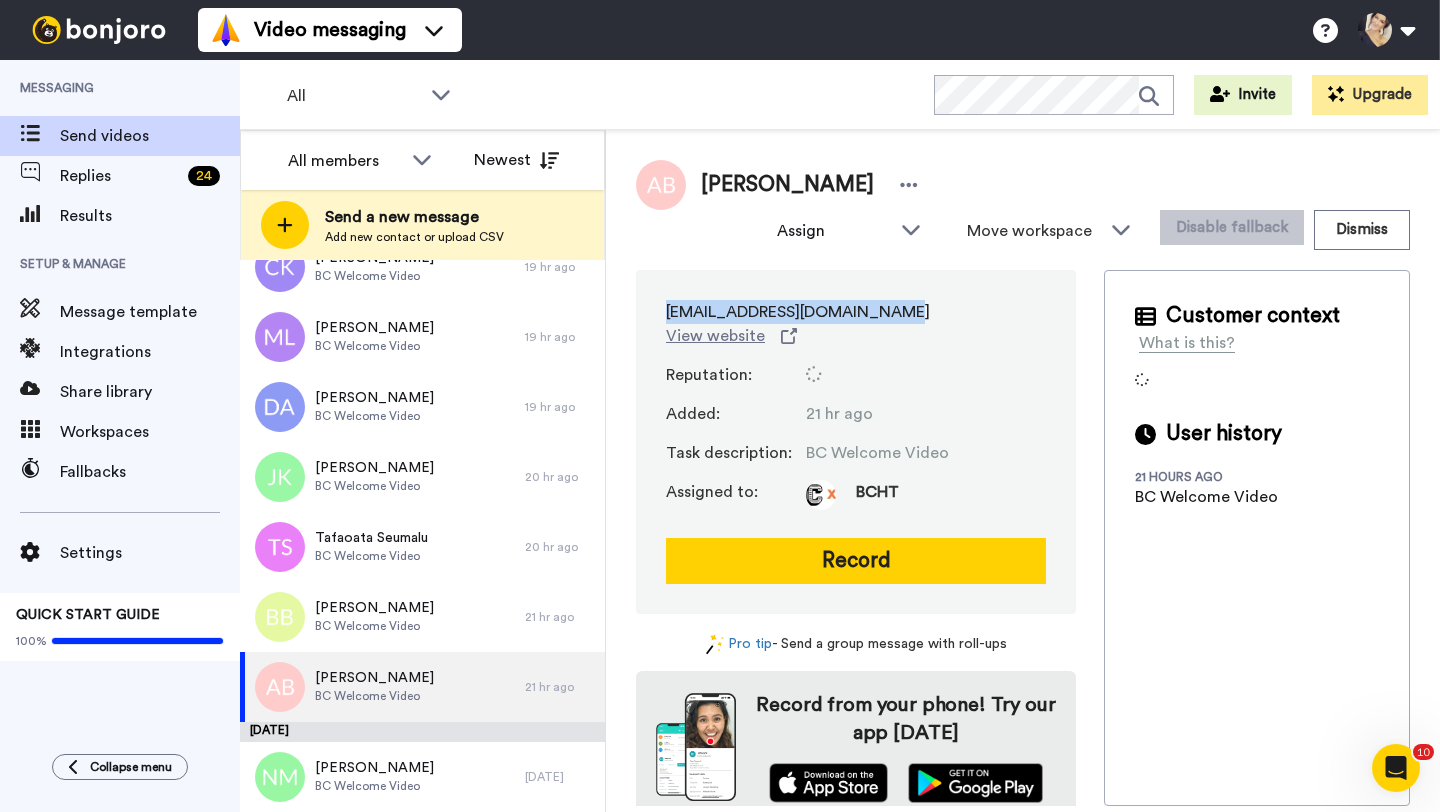 drag, startPoint x: 663, startPoint y: 310, endPoint x: 961, endPoint y: 310, distance: 298 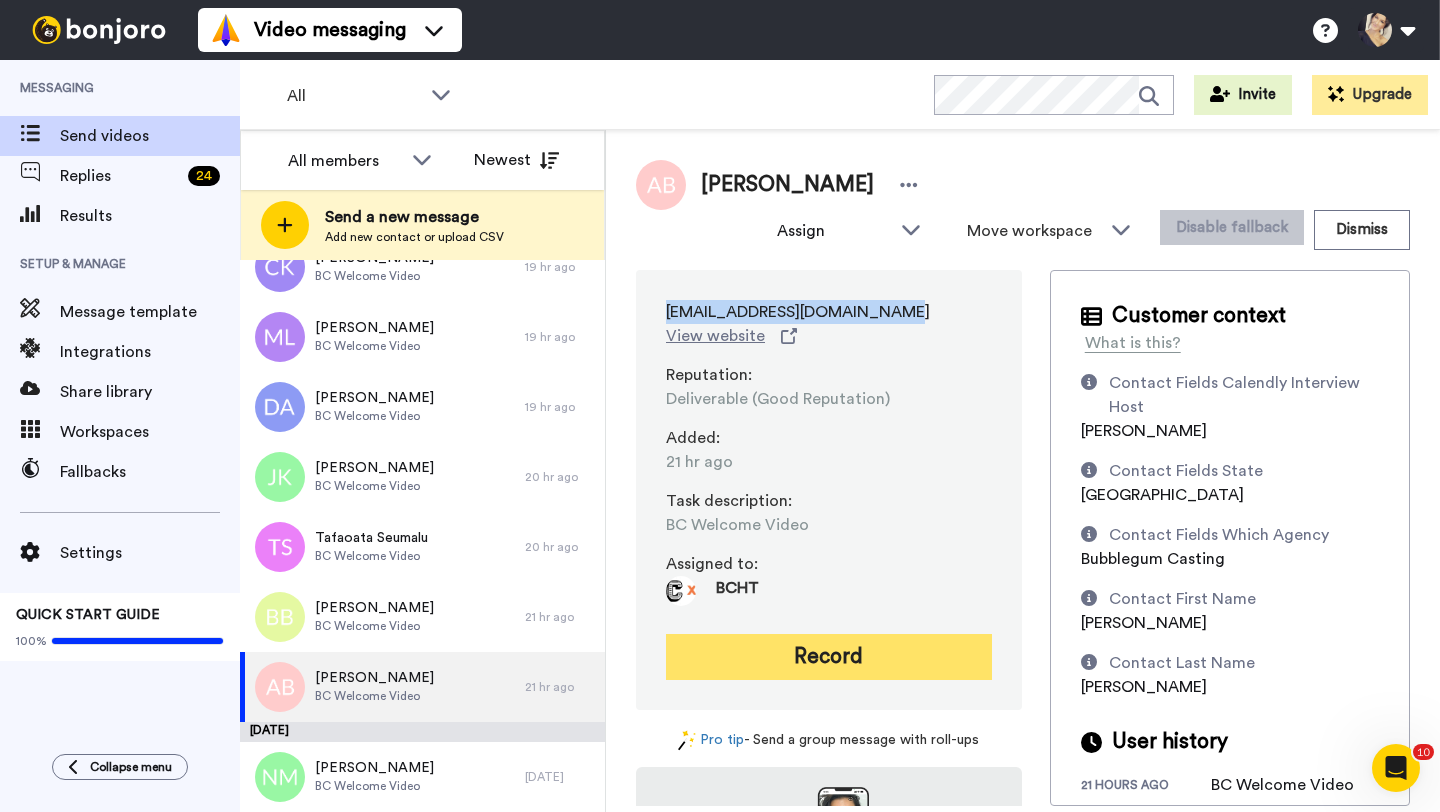 click on "Record" at bounding box center [829, 657] 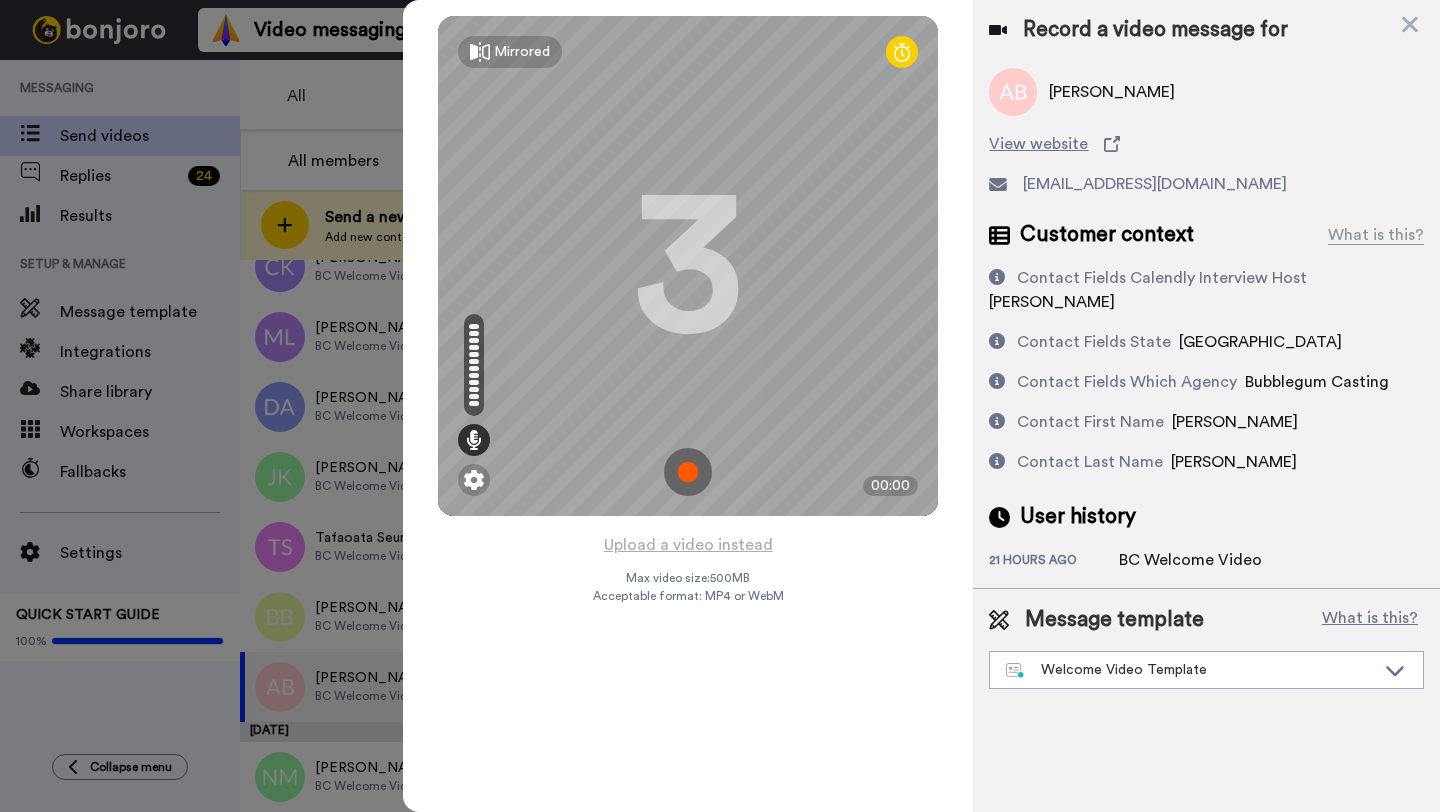 click at bounding box center [688, 472] 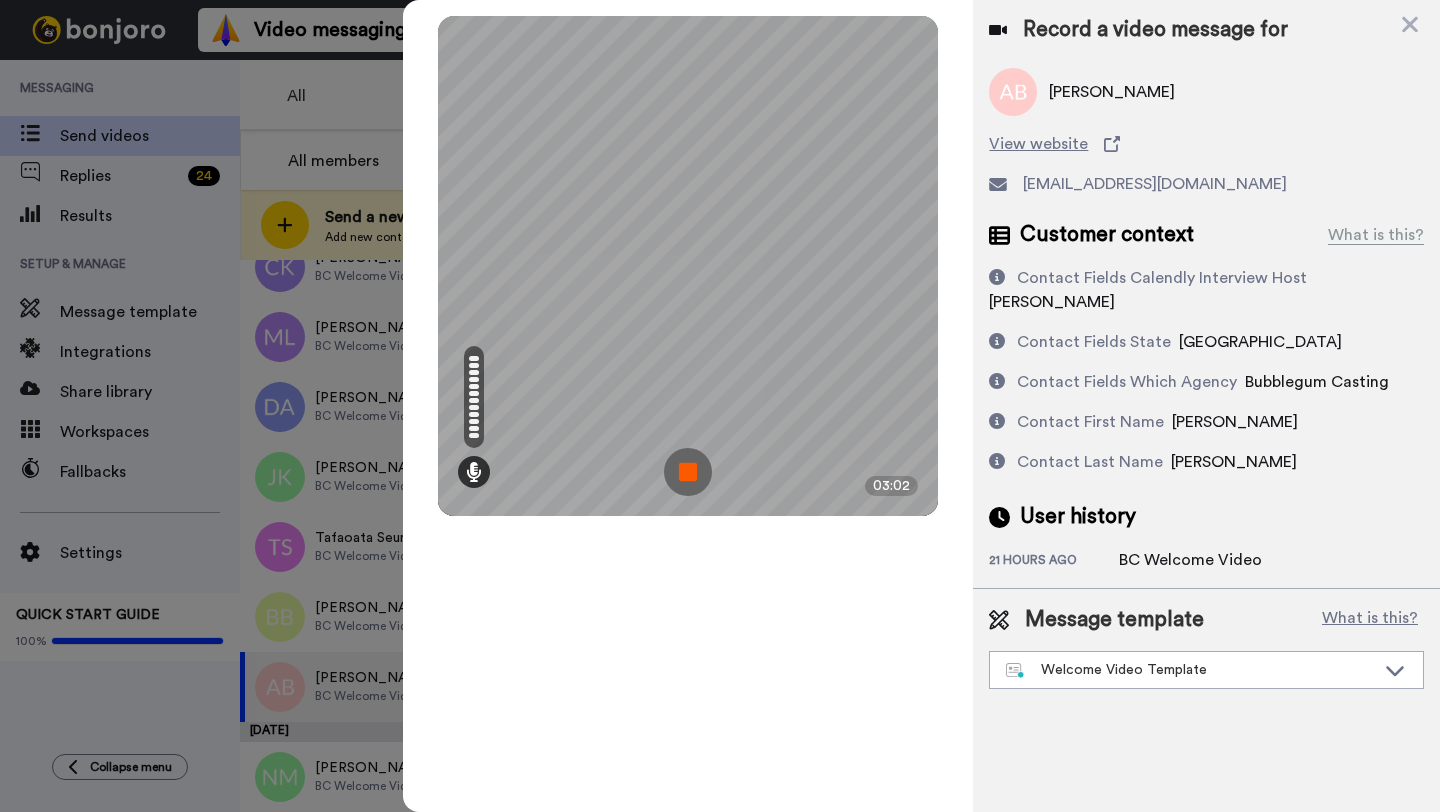 click at bounding box center [688, 472] 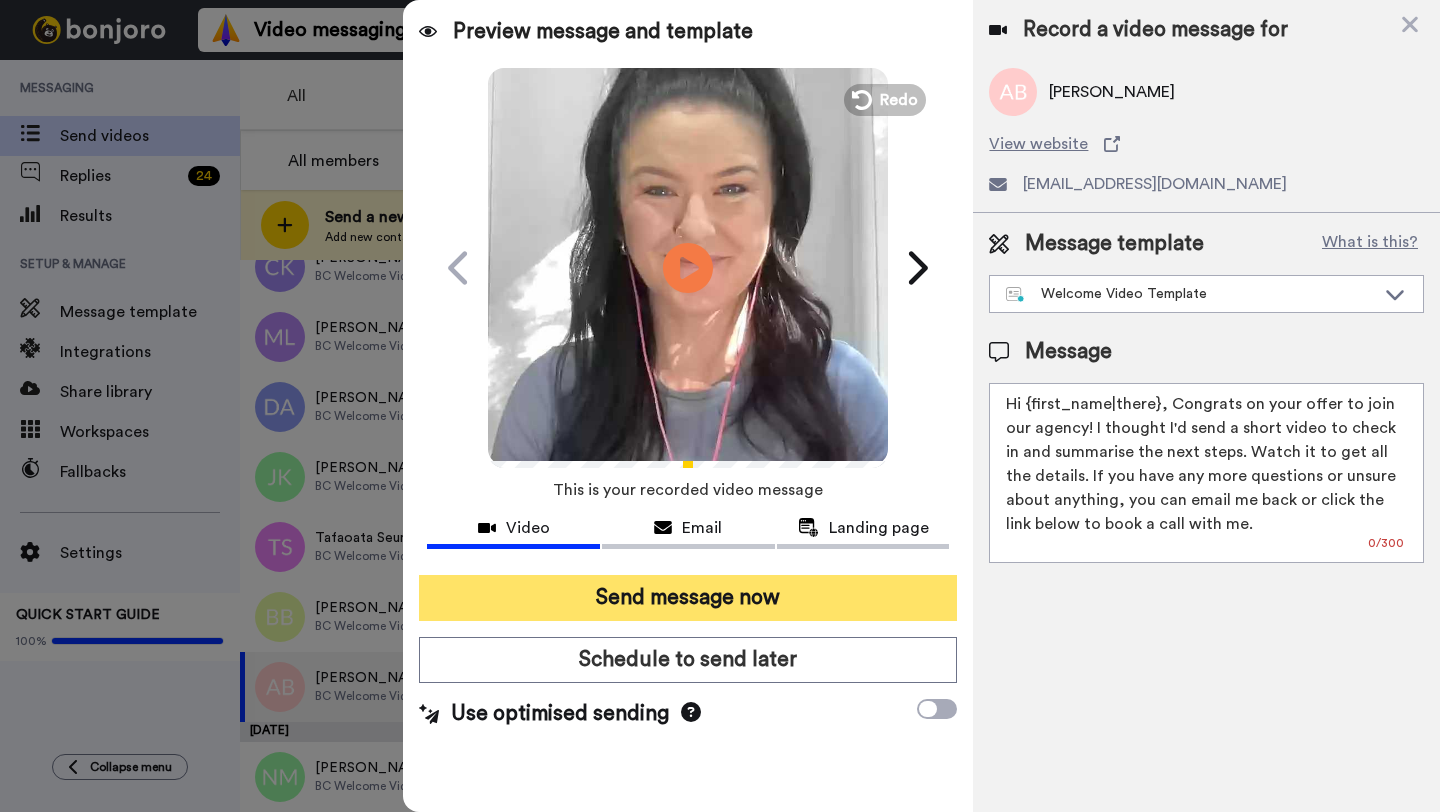 click on "Send message now" at bounding box center (688, 598) 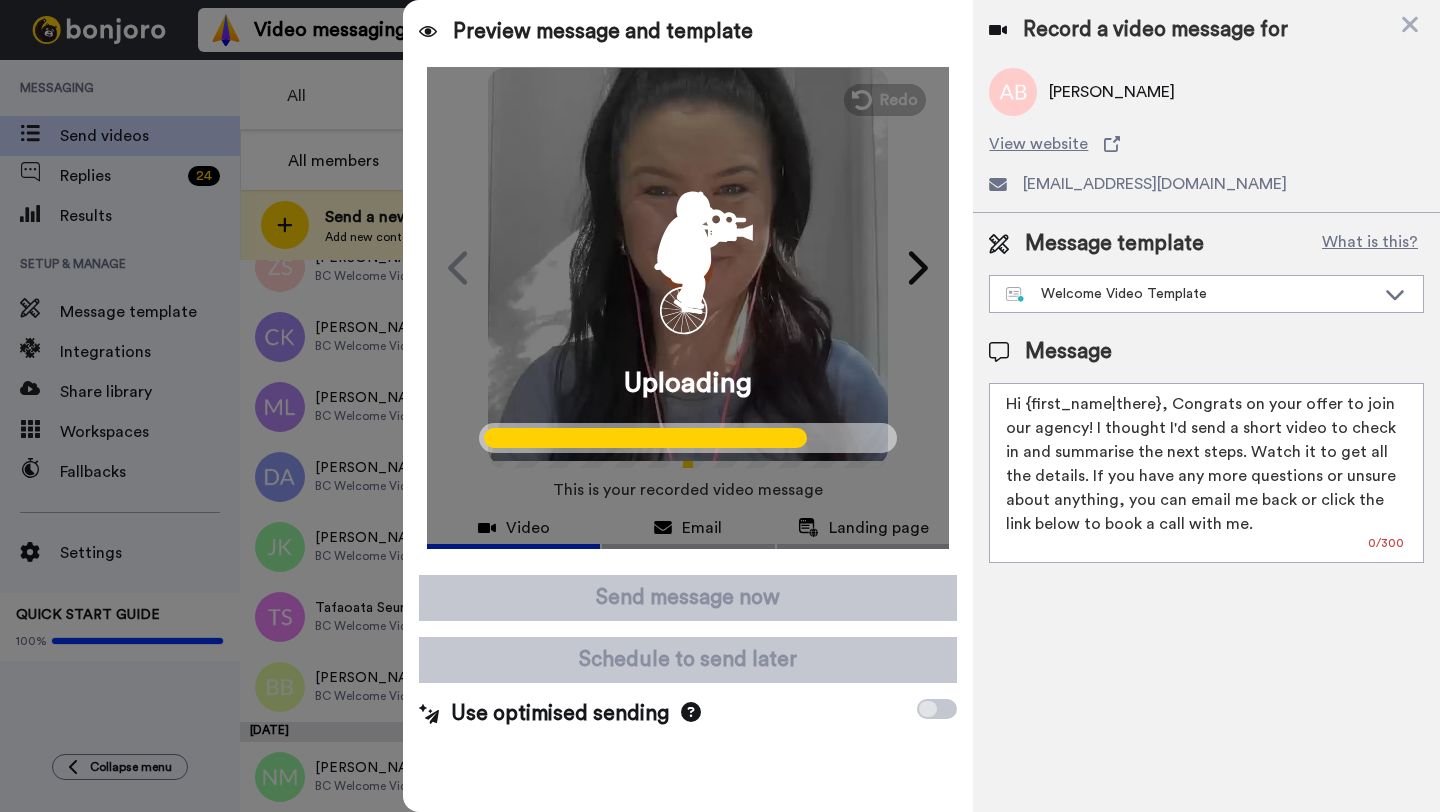 scroll, scrollTop: 748, scrollLeft: 0, axis: vertical 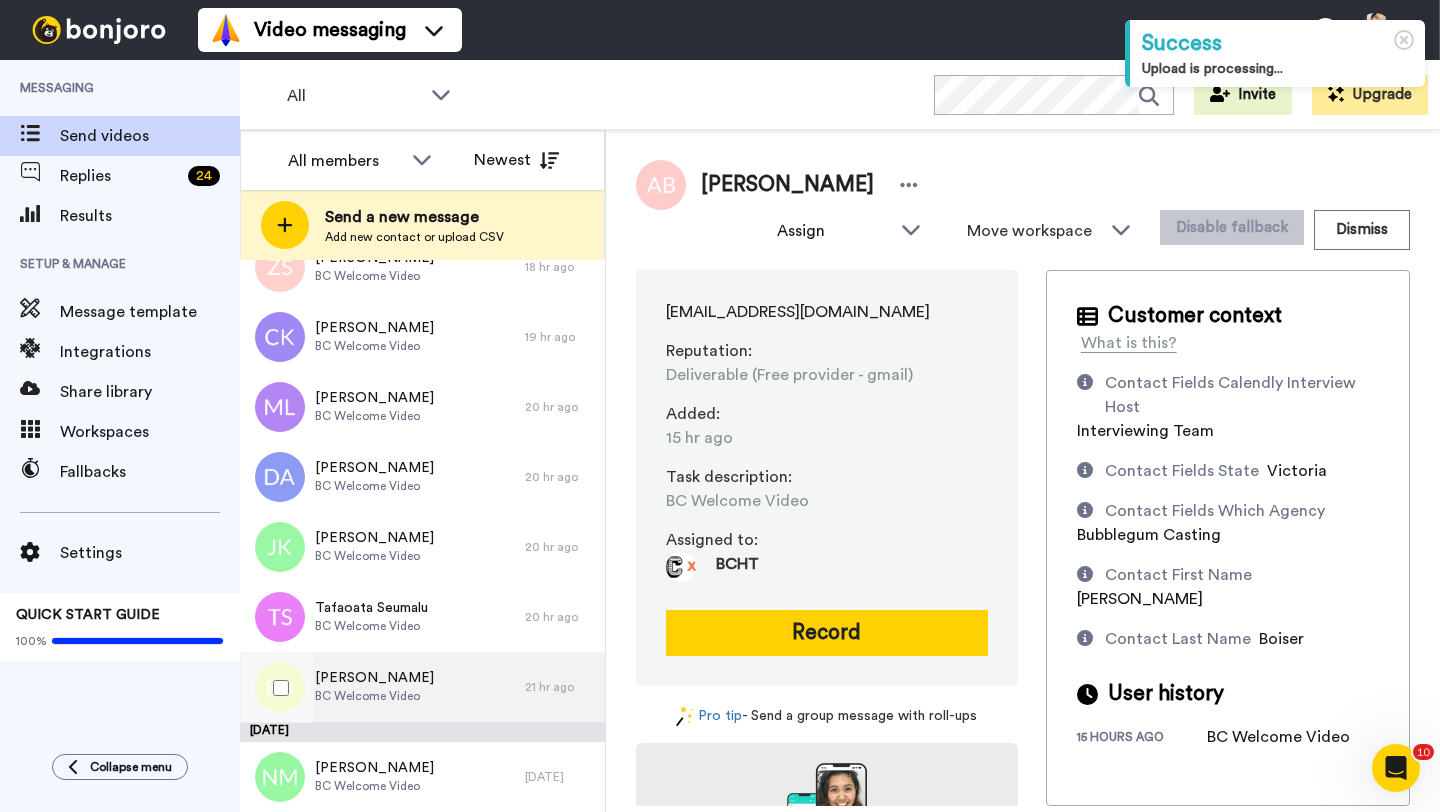 click on "Blanche Babila" at bounding box center (374, 678) 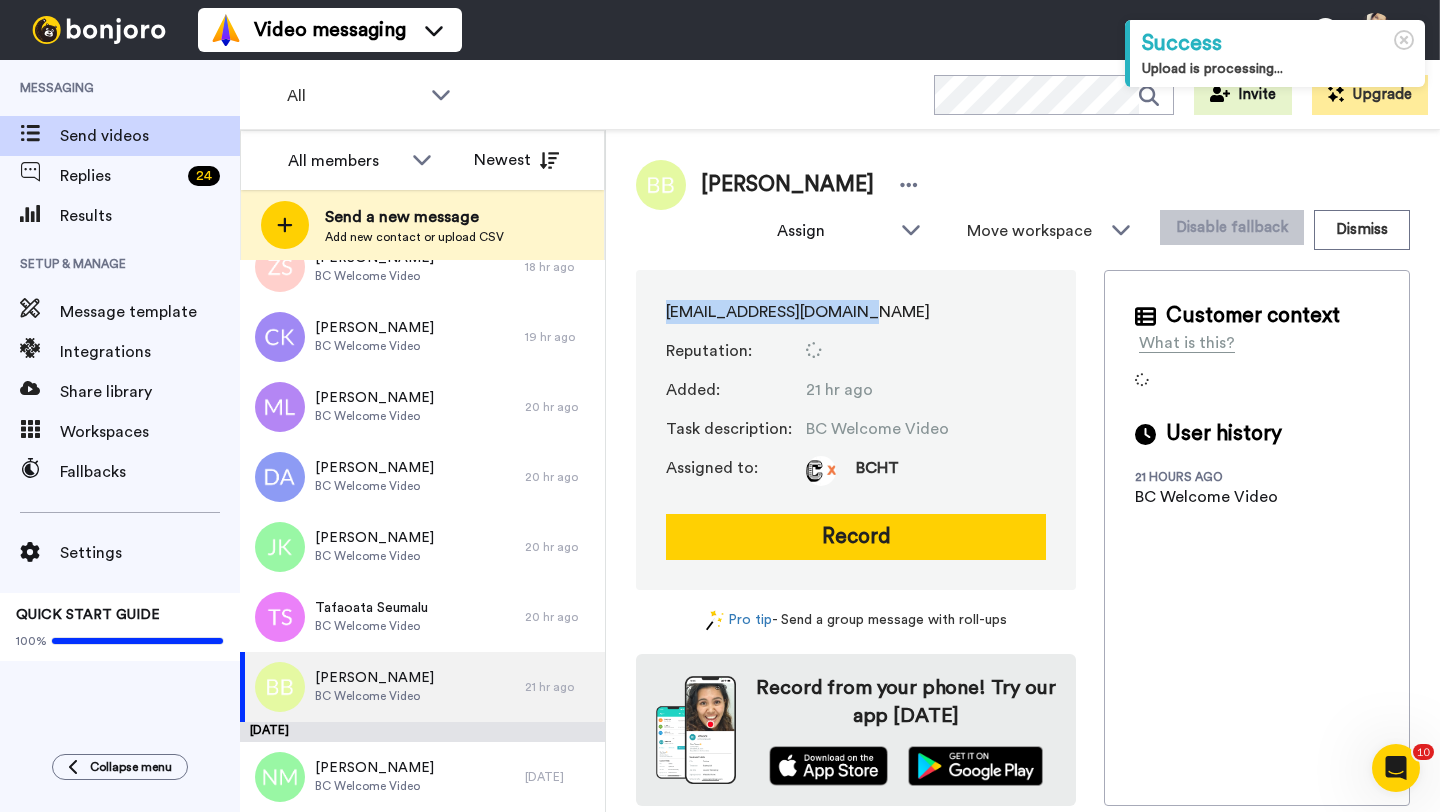 drag, startPoint x: 658, startPoint y: 305, endPoint x: 914, endPoint y: 303, distance: 256.0078 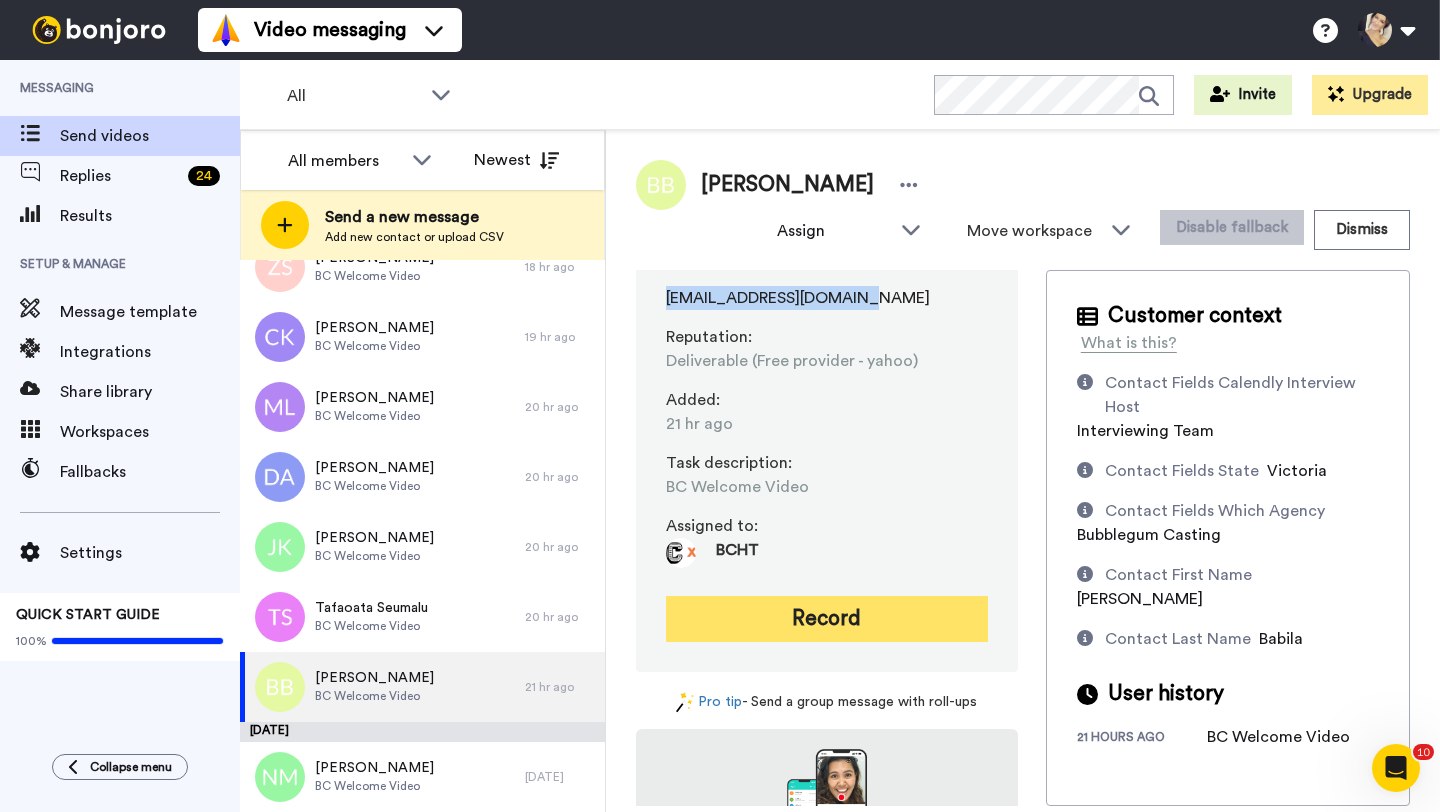 scroll, scrollTop: 16, scrollLeft: 0, axis: vertical 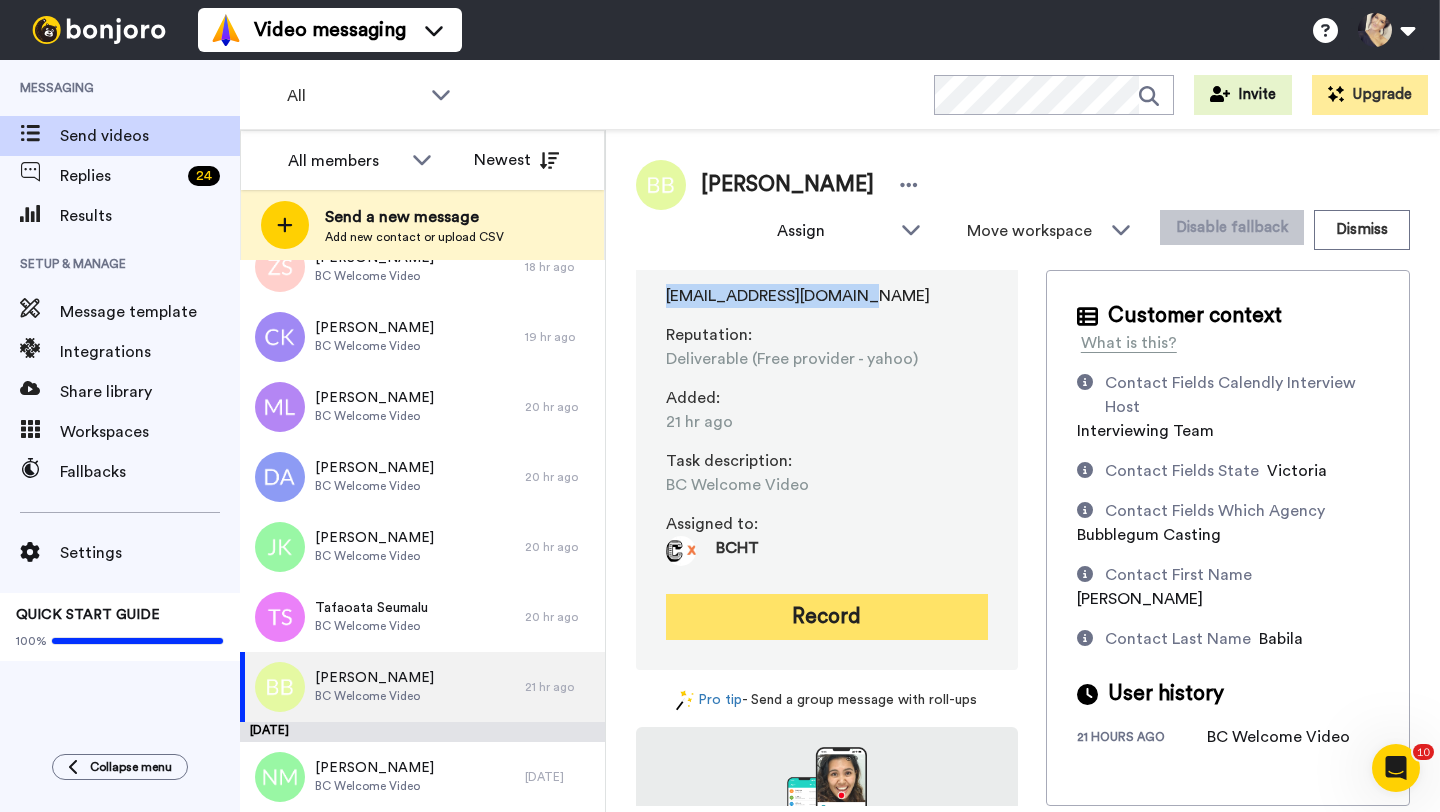 click on "Record" at bounding box center (827, 617) 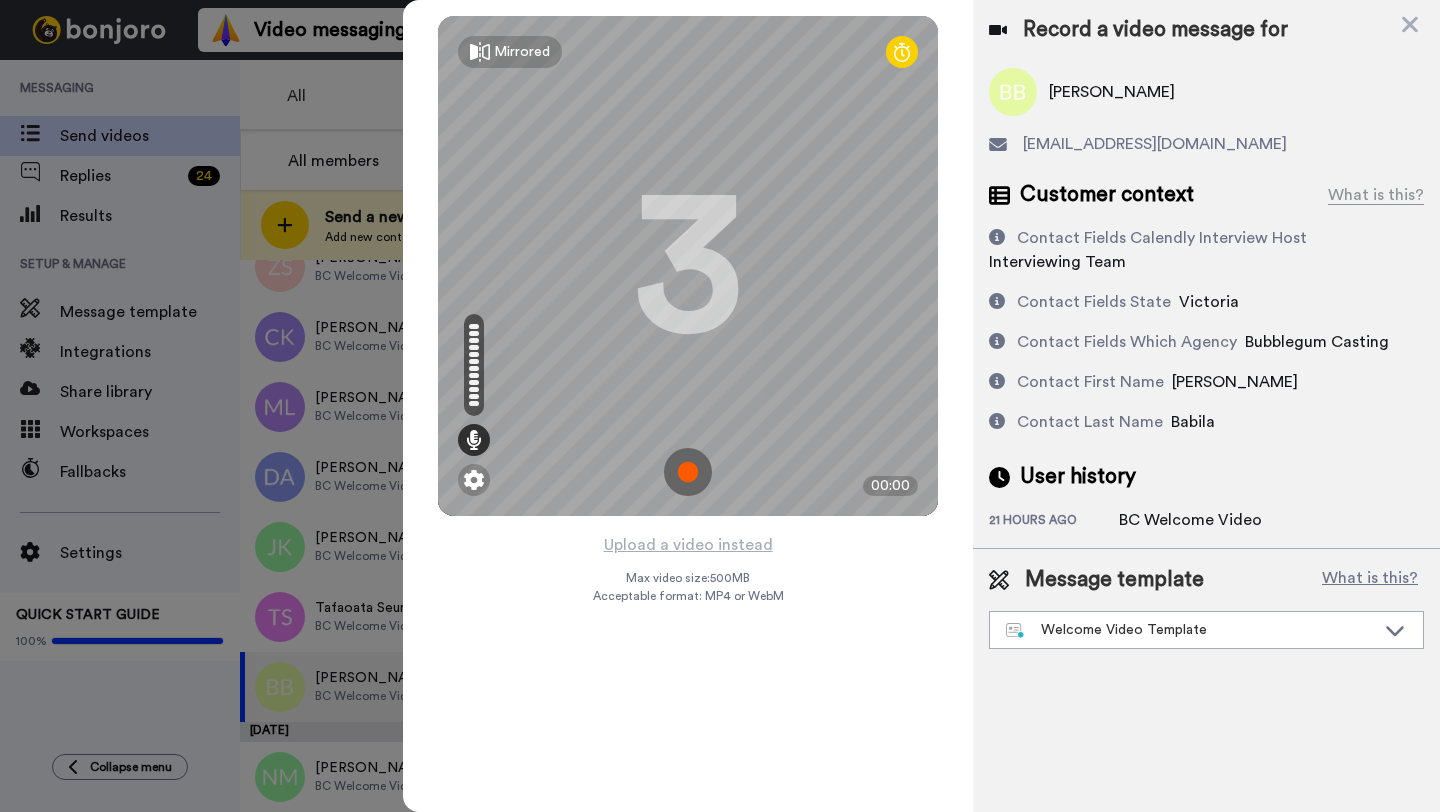 click at bounding box center (688, 472) 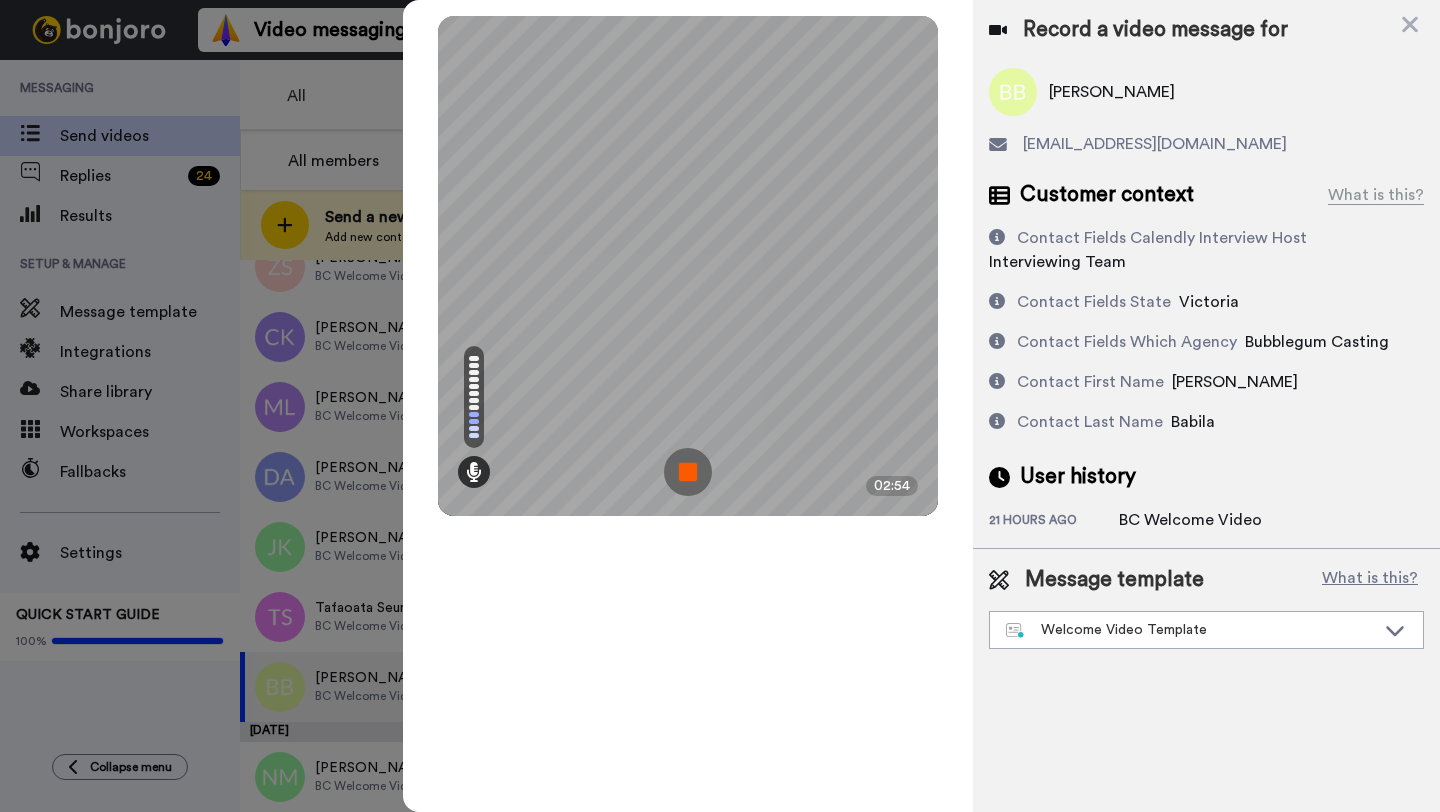 click at bounding box center [688, 472] 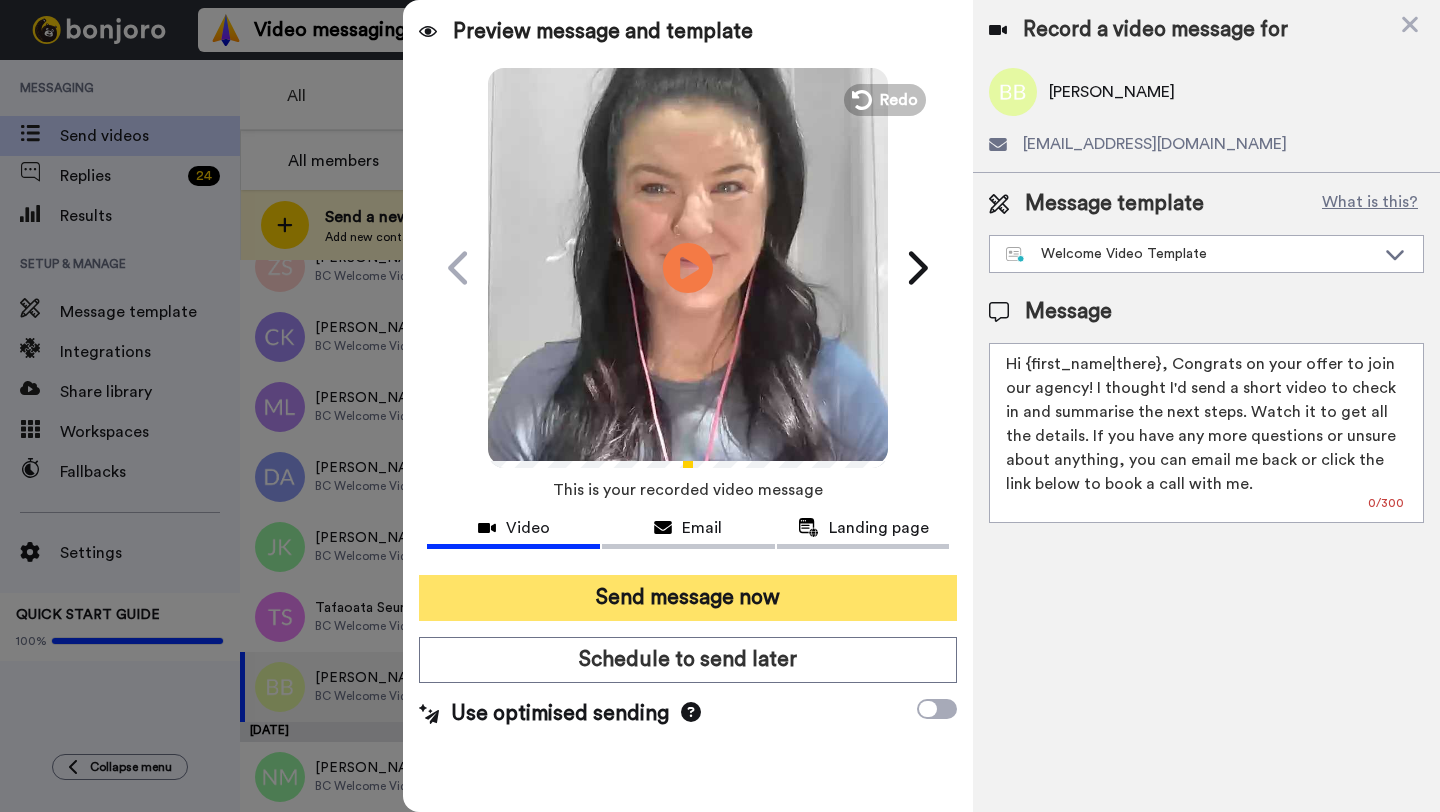 click on "Send message now" at bounding box center (688, 598) 